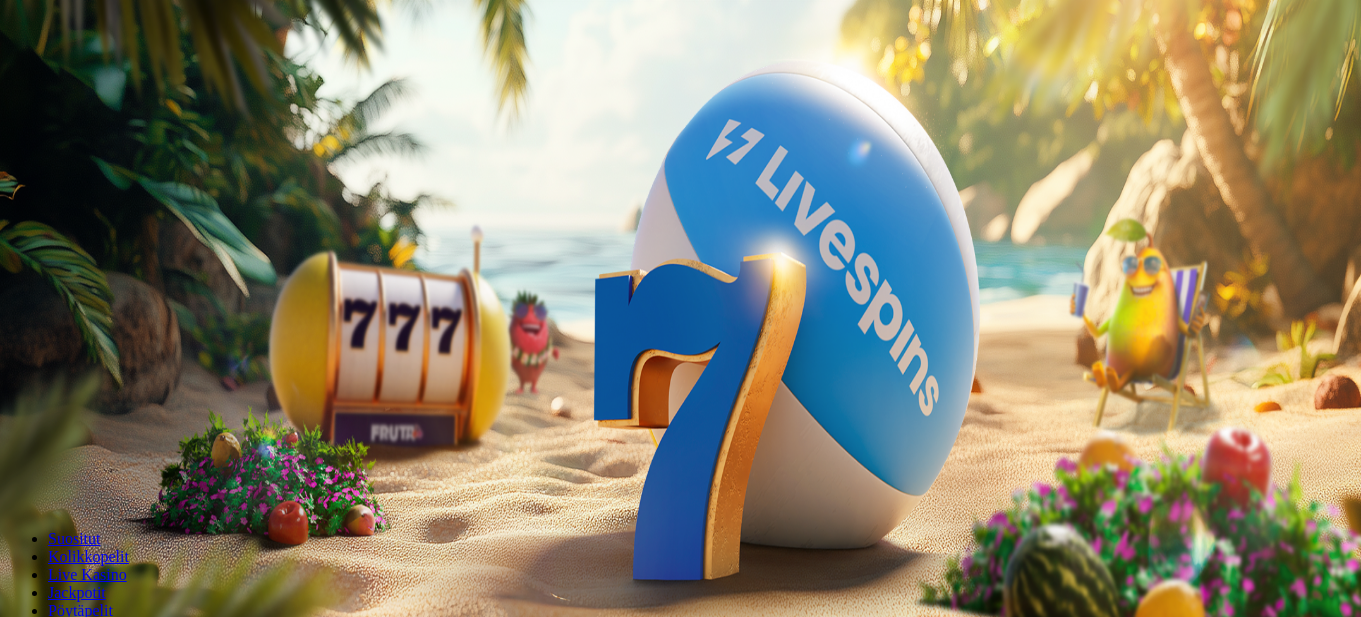 scroll, scrollTop: 0, scrollLeft: 0, axis: both 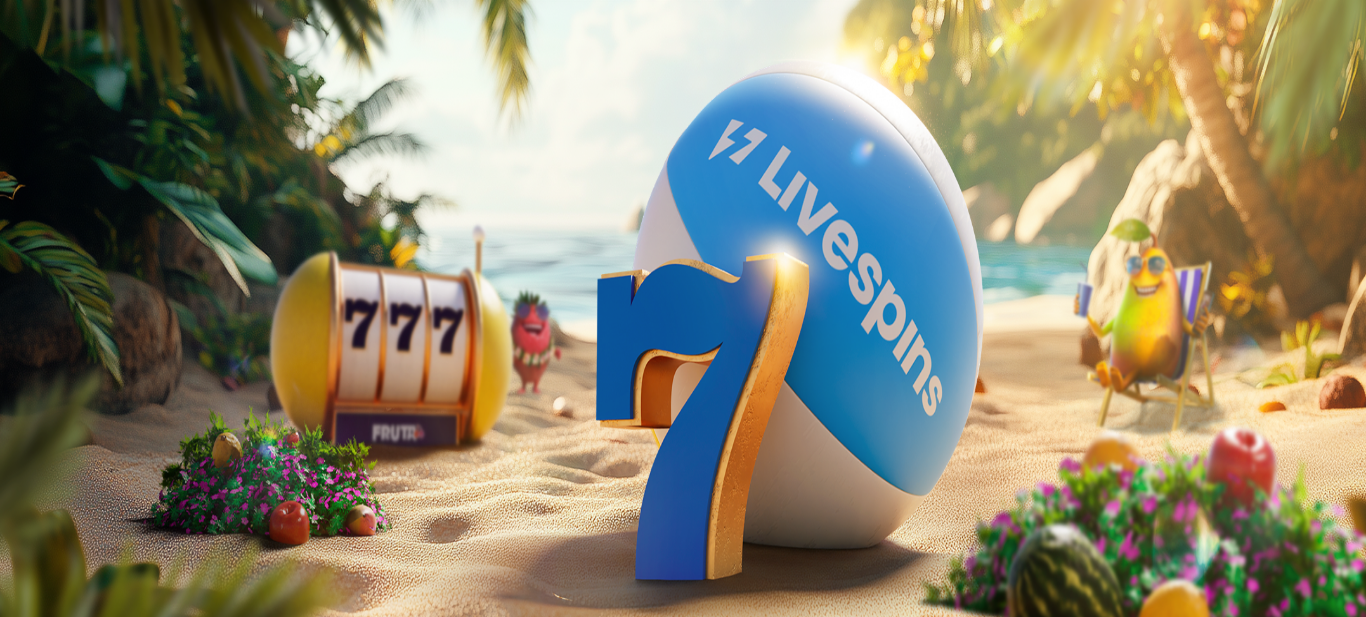 click on "€" at bounding box center (28, 486) 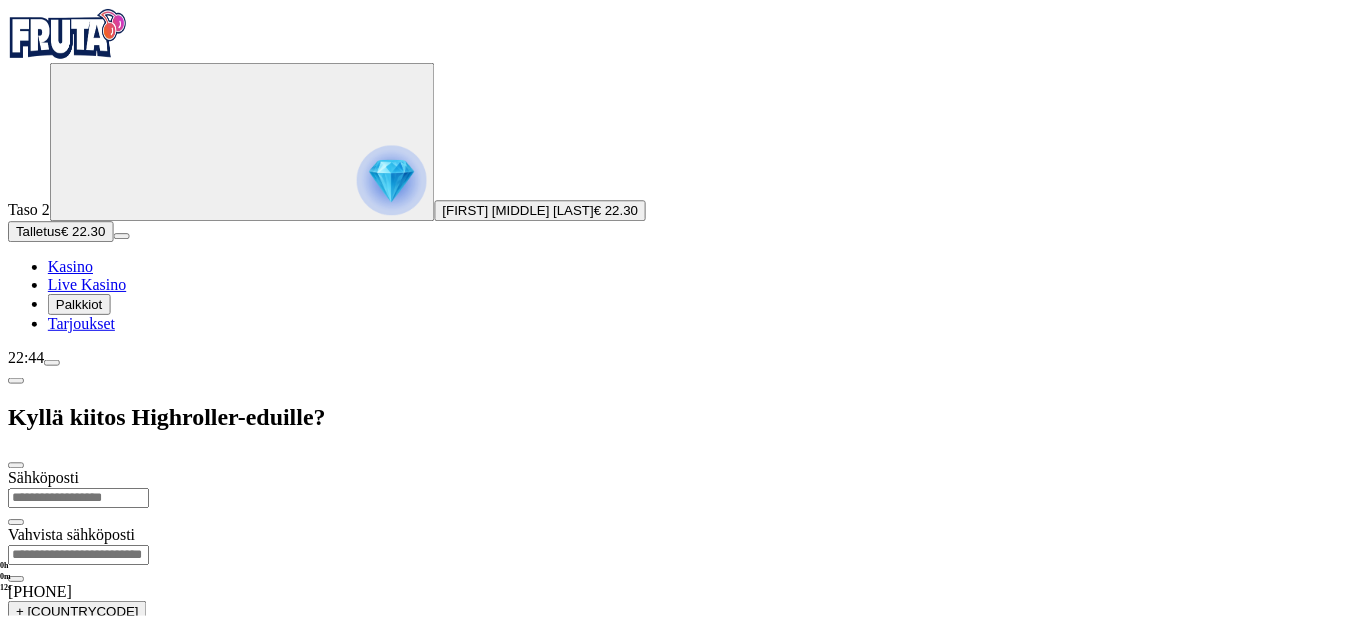 scroll, scrollTop: 25, scrollLeft: 0, axis: vertical 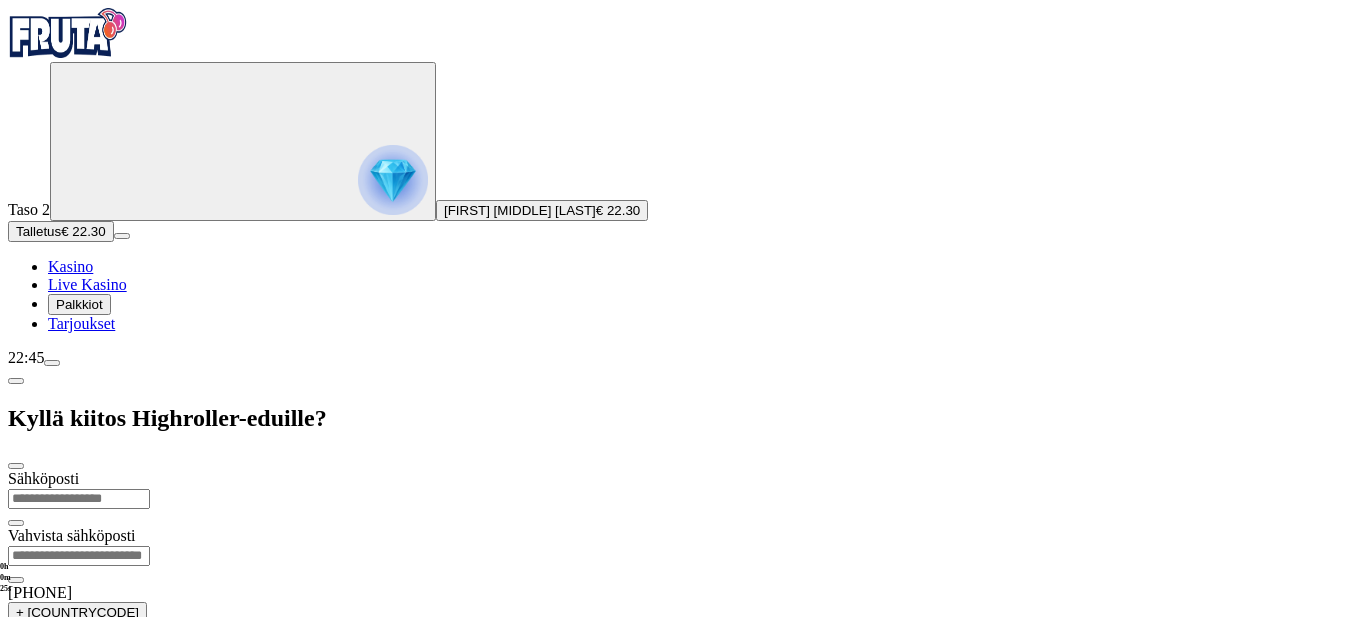 click on "Kasino" at bounding box center (70, 266) 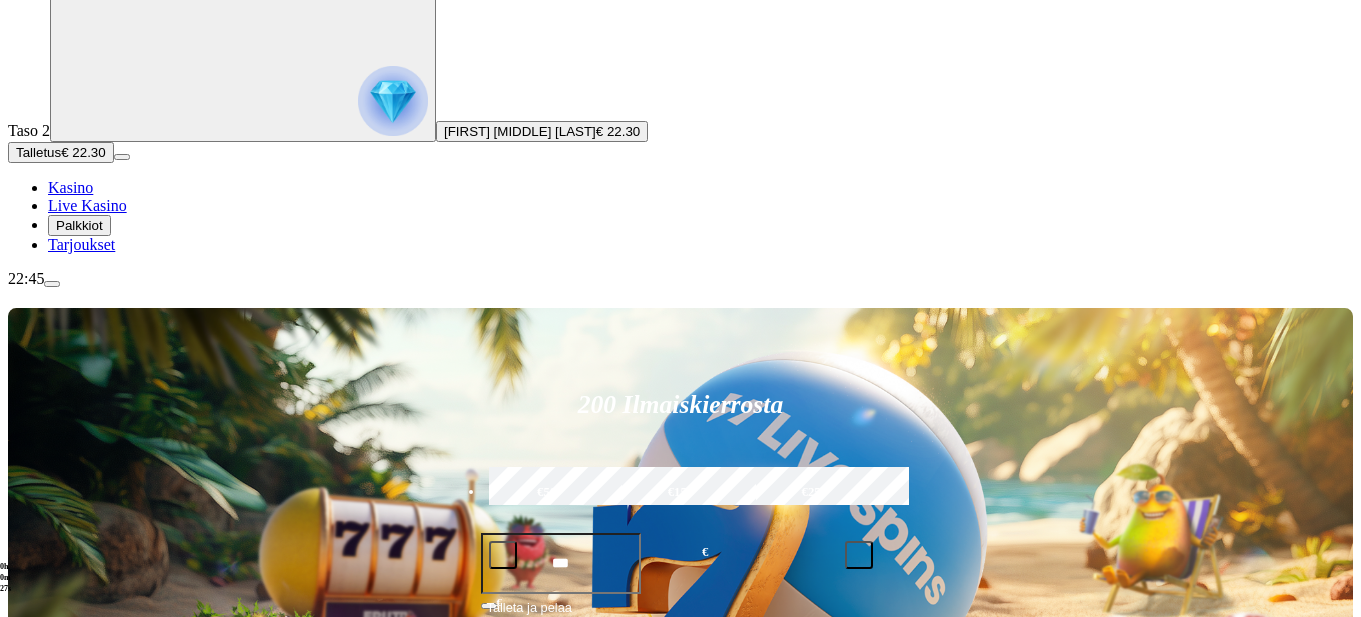 scroll, scrollTop: 167, scrollLeft: 0, axis: vertical 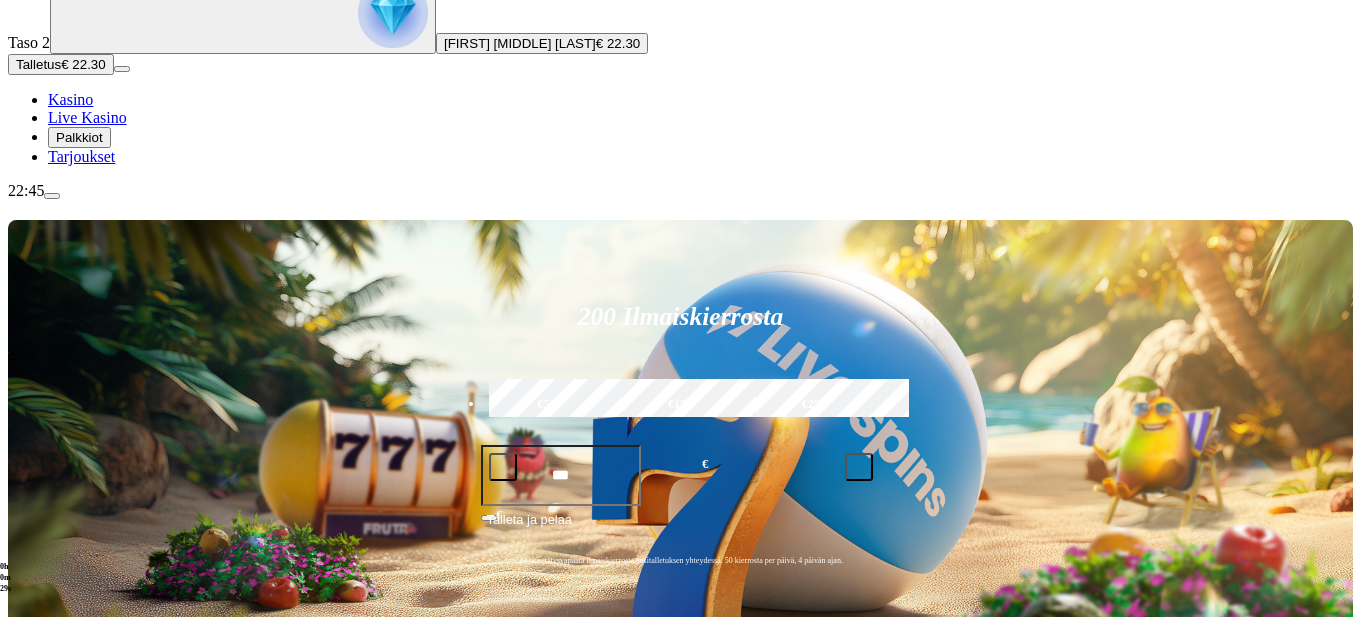 click at bounding box center [953, 759] 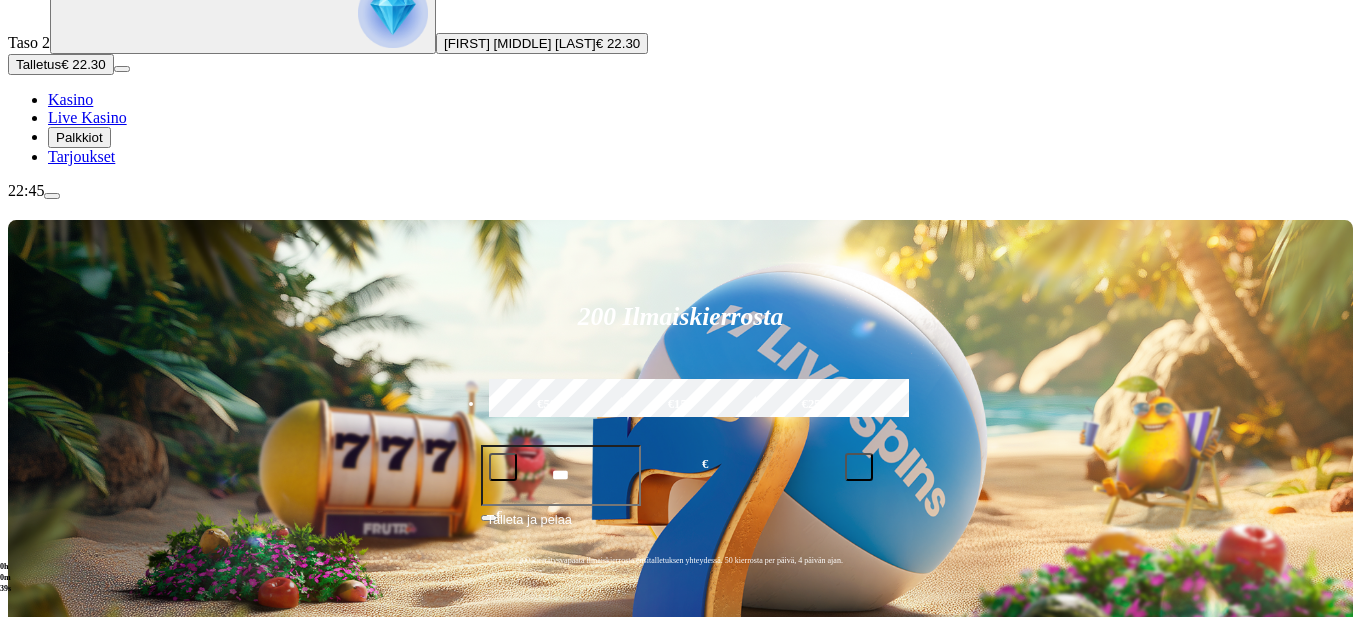 type on "*****" 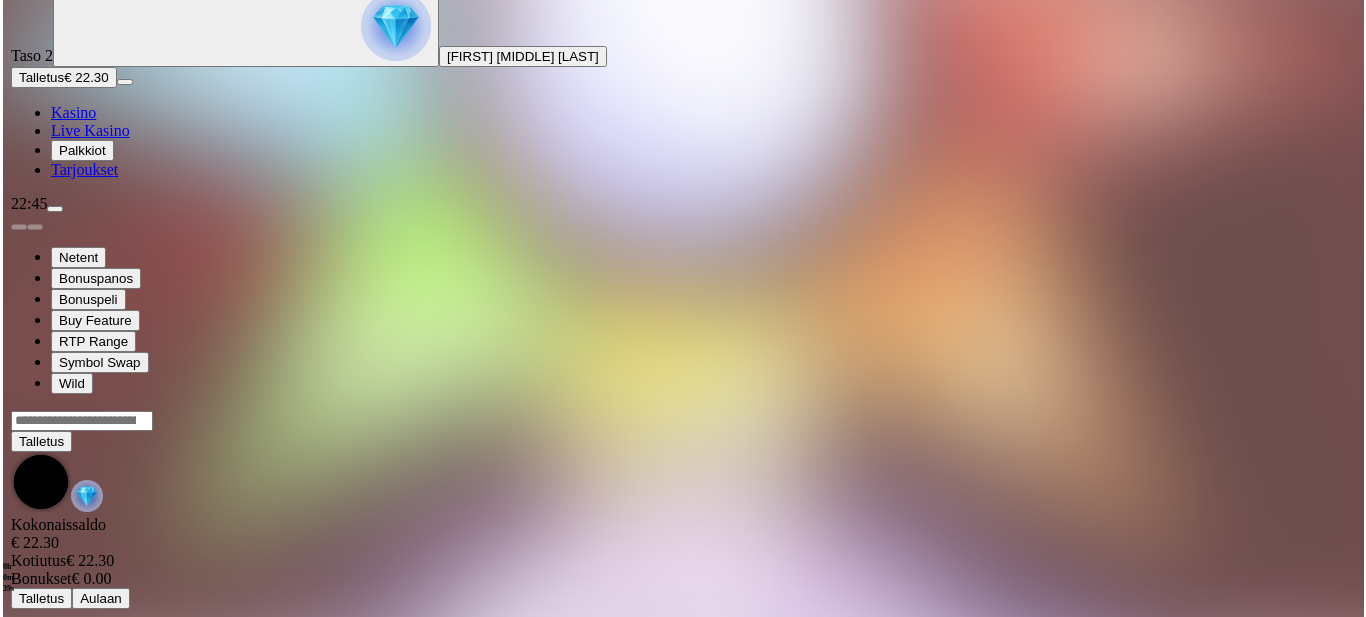 scroll, scrollTop: 0, scrollLeft: 0, axis: both 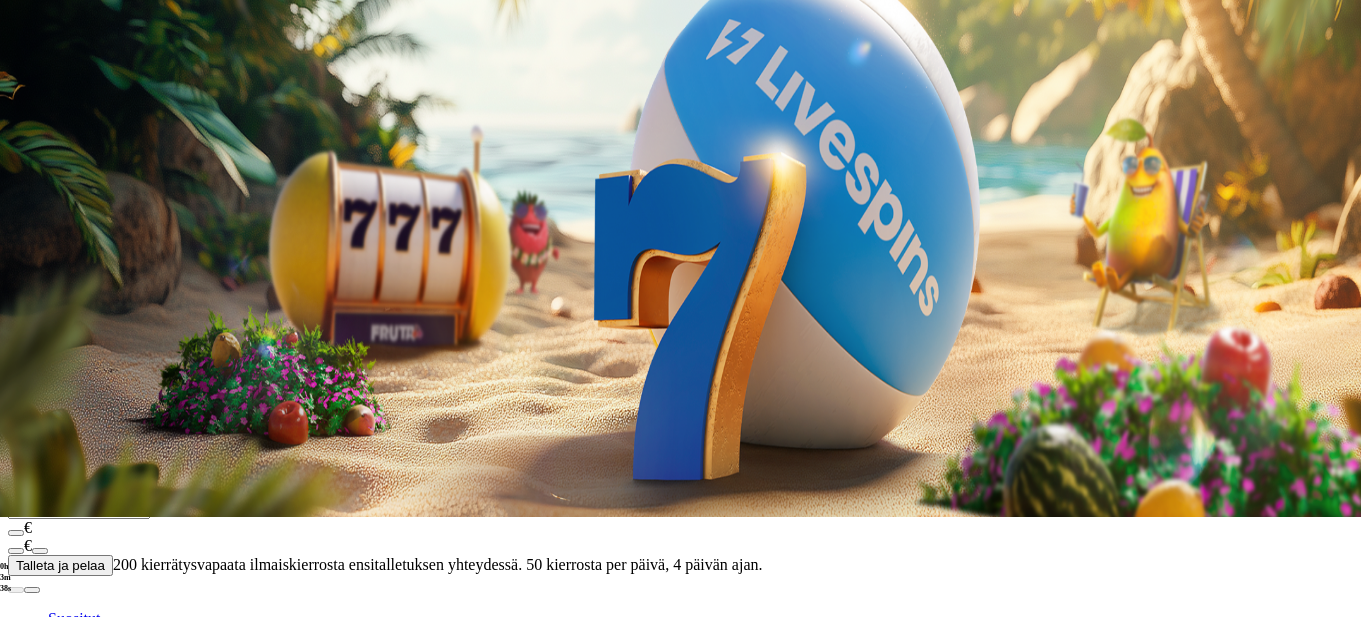 click at bounding box center [79, 745] 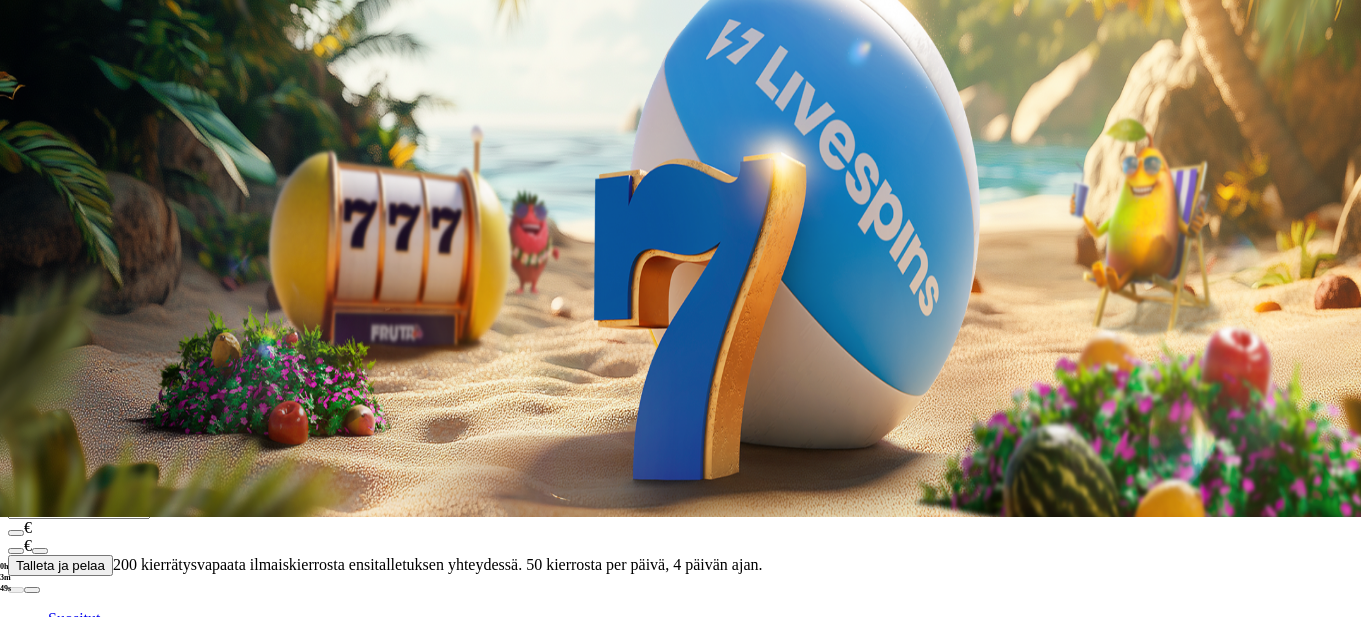 type on "[MASKED]" 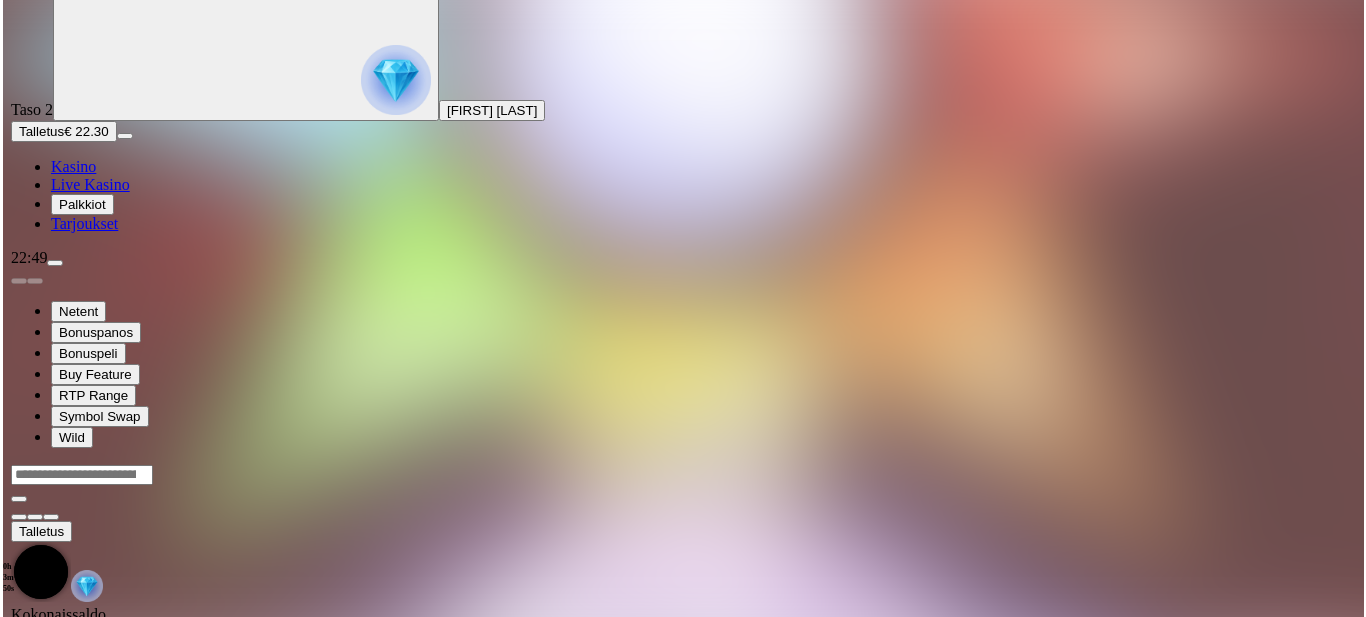 scroll, scrollTop: 0, scrollLeft: 0, axis: both 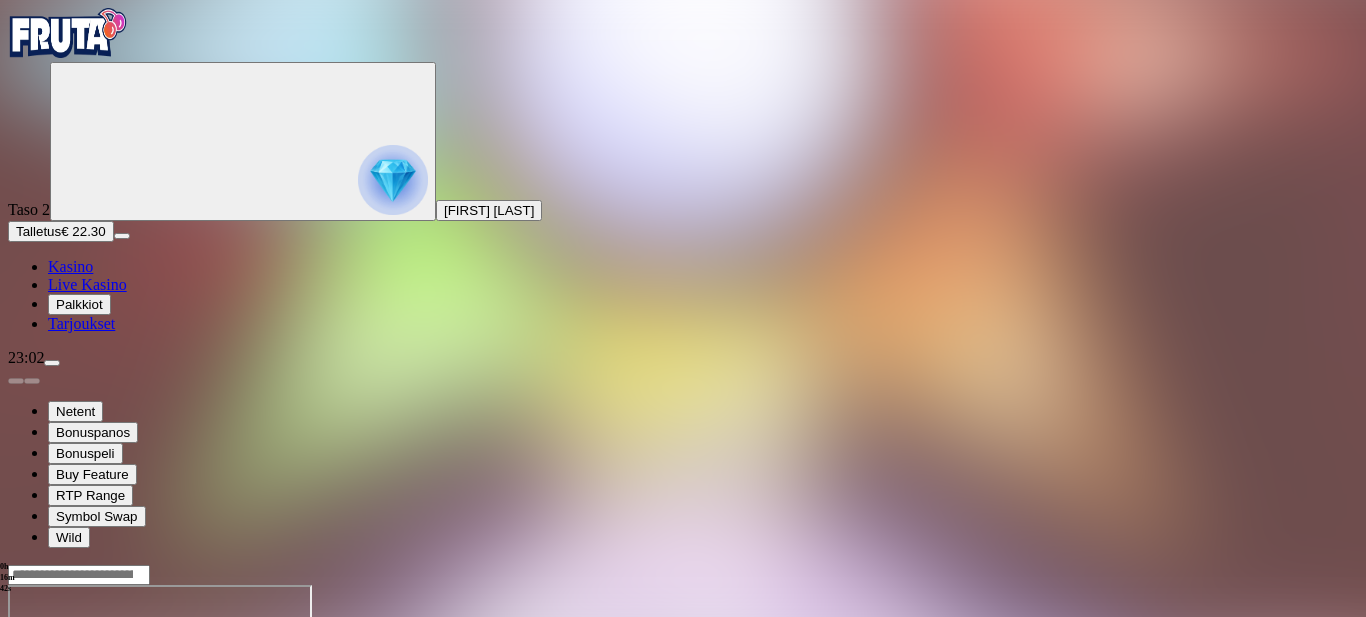 click on "Palkkiot" at bounding box center (79, 304) 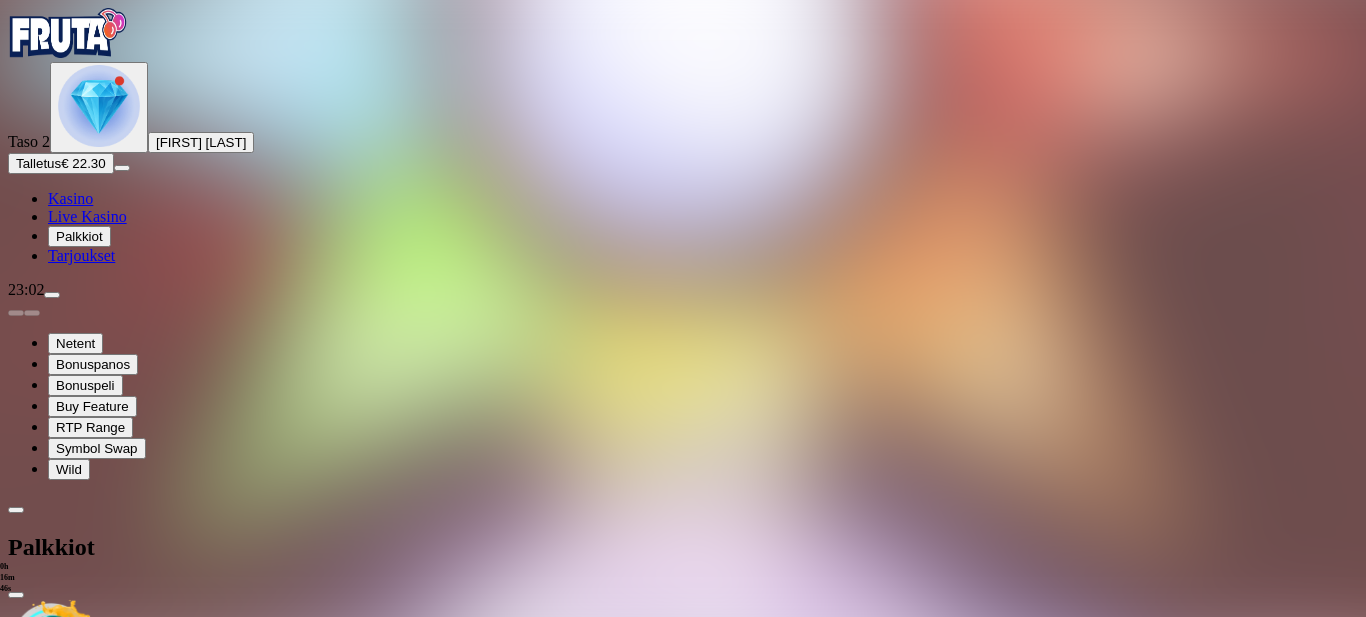 click at bounding box center [112, 800] 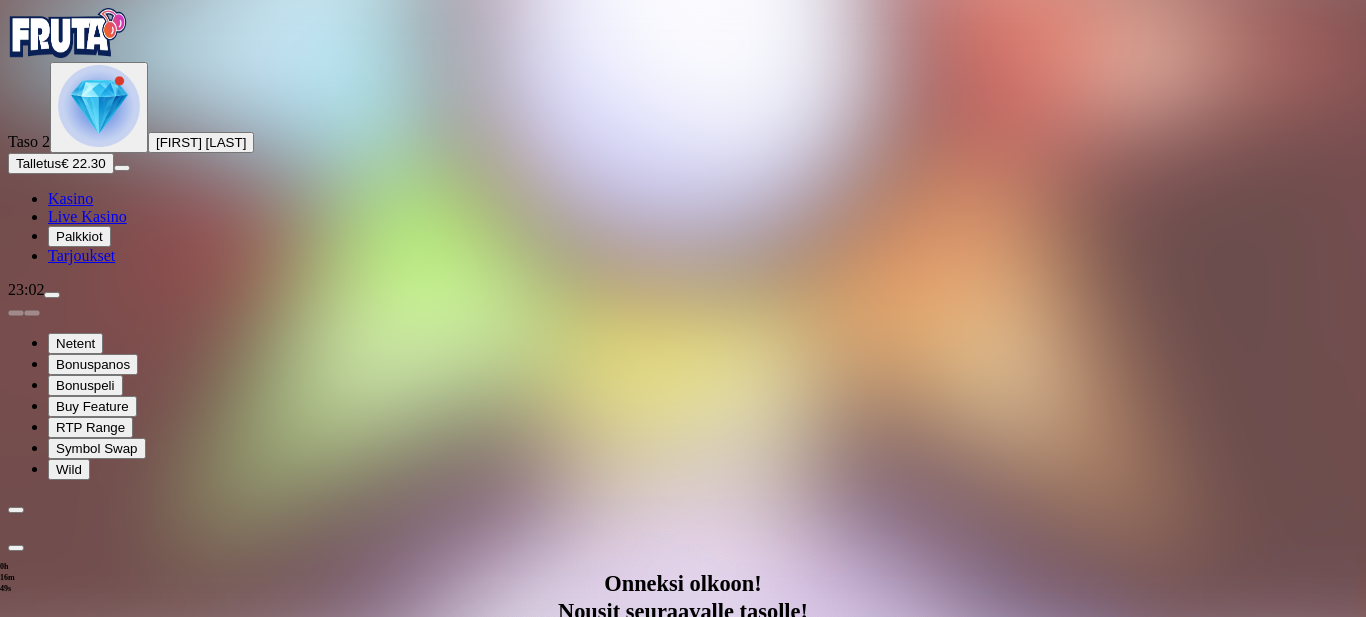 click on "Avaa palkinto" at bounding box center [683, 992] 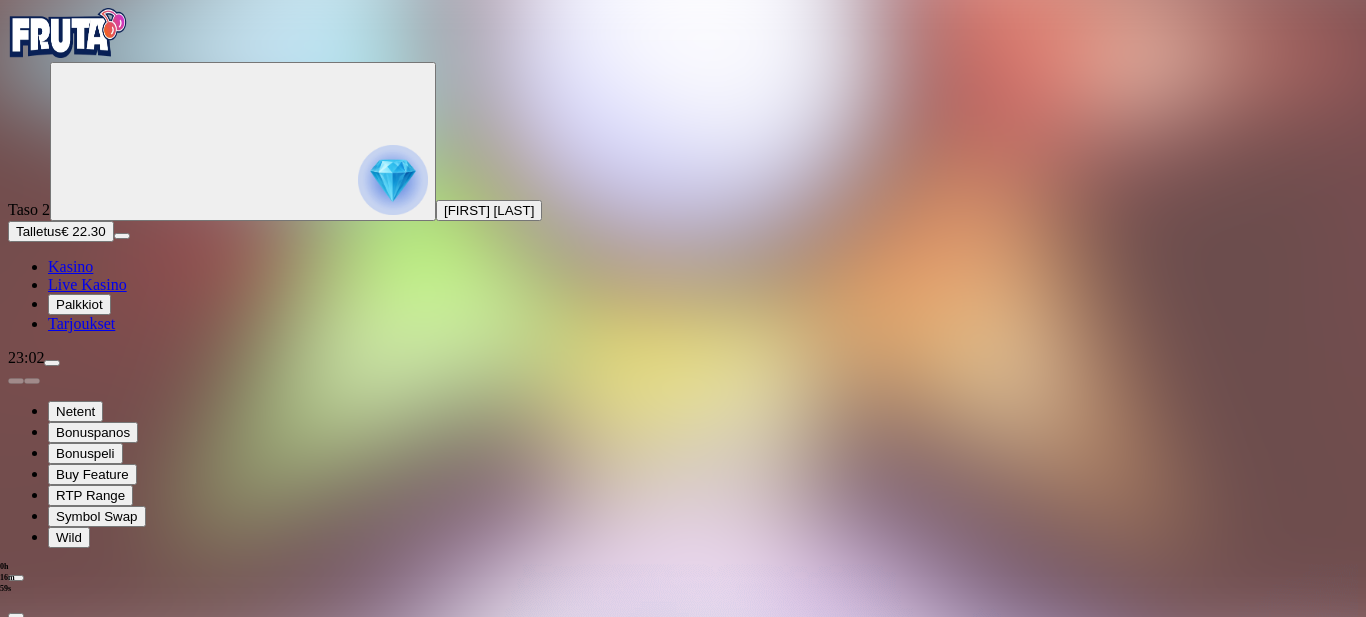 click at bounding box center [88, 1264] 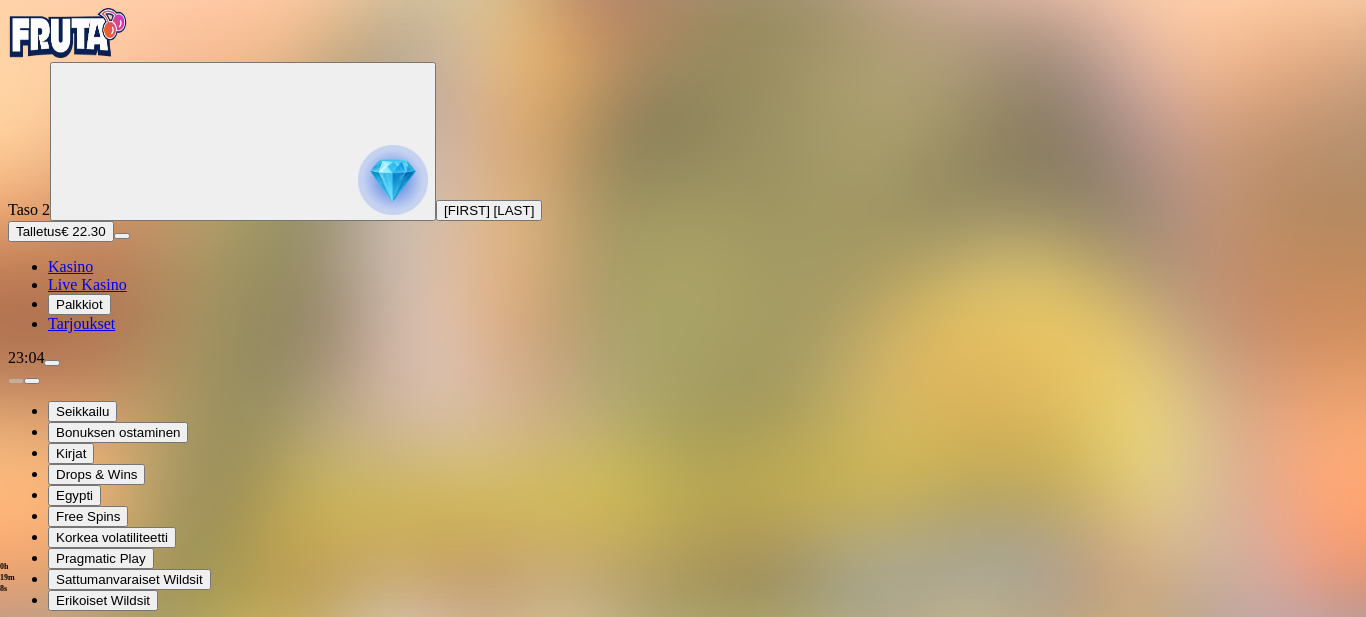 click at bounding box center (683, 727) 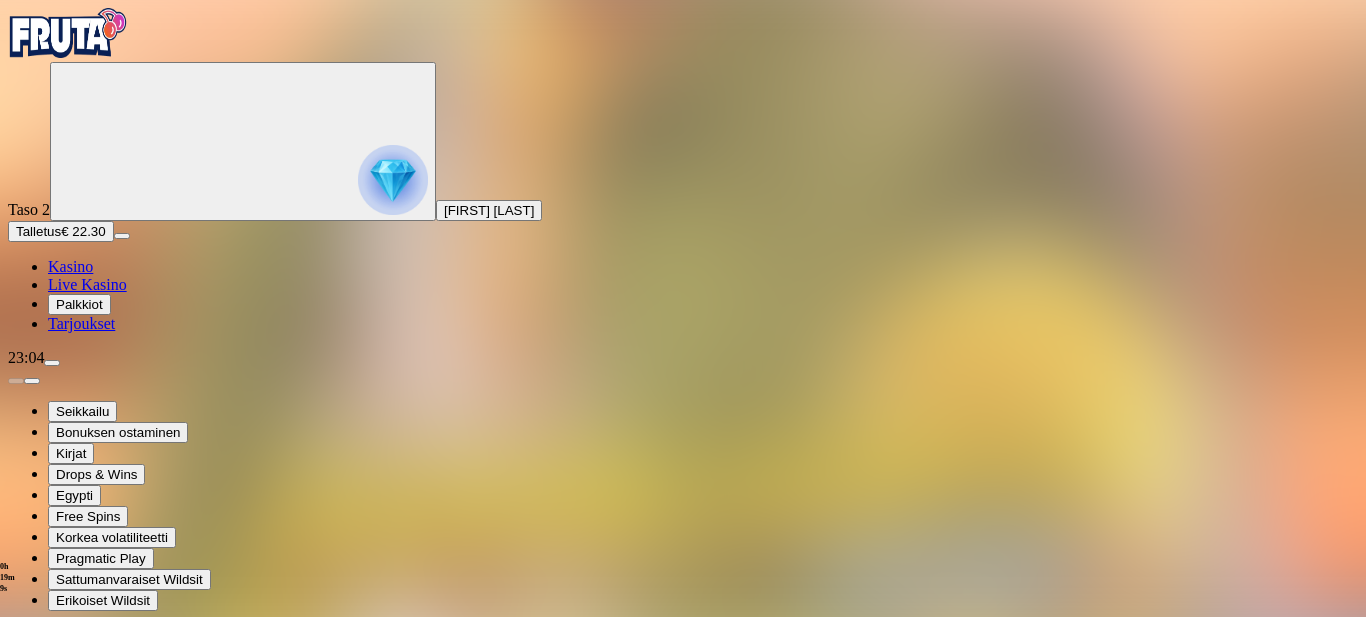 click at bounding box center (683, 727) 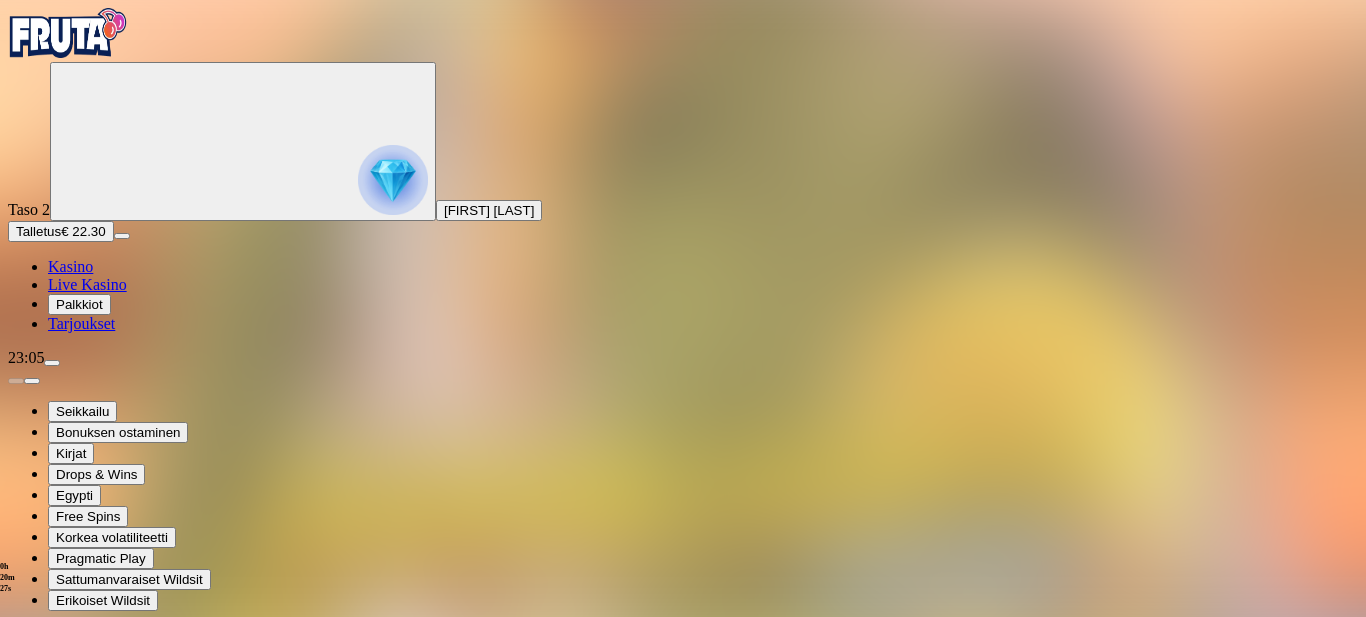 click on "Kasino" at bounding box center [70, 266] 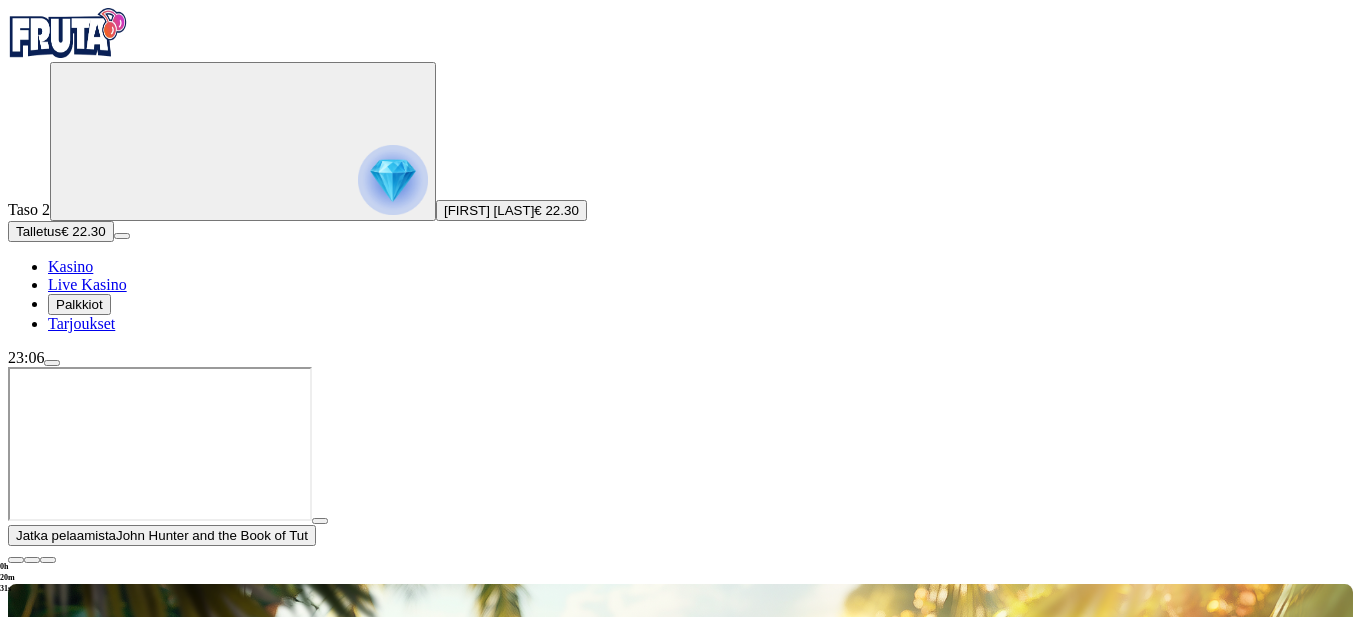 click on "Pelaa nyt" at bounding box center [77, 1436] 